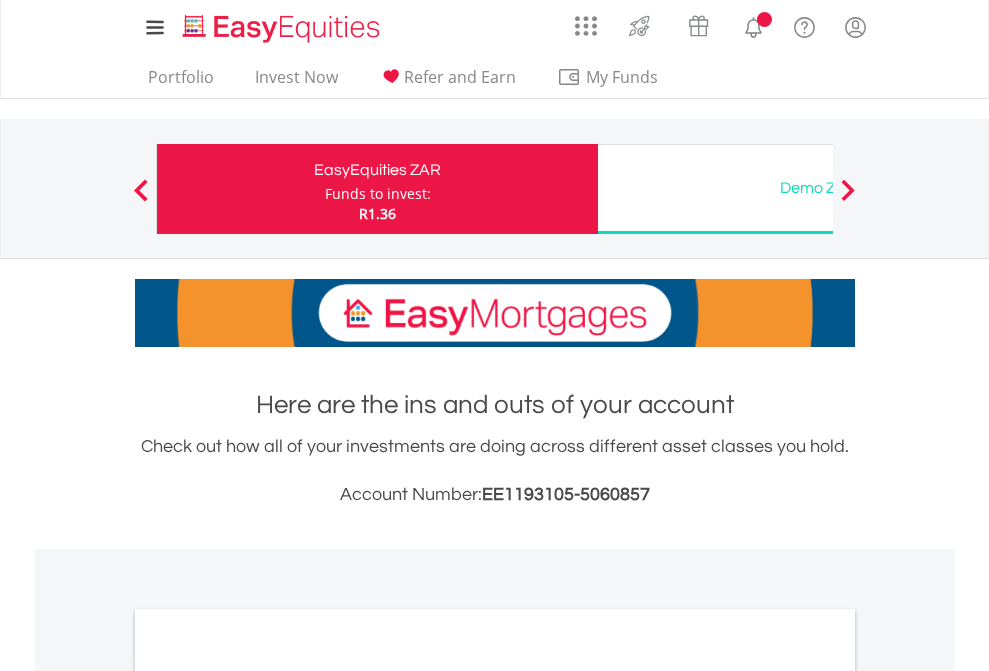 scroll, scrollTop: 0, scrollLeft: 0, axis: both 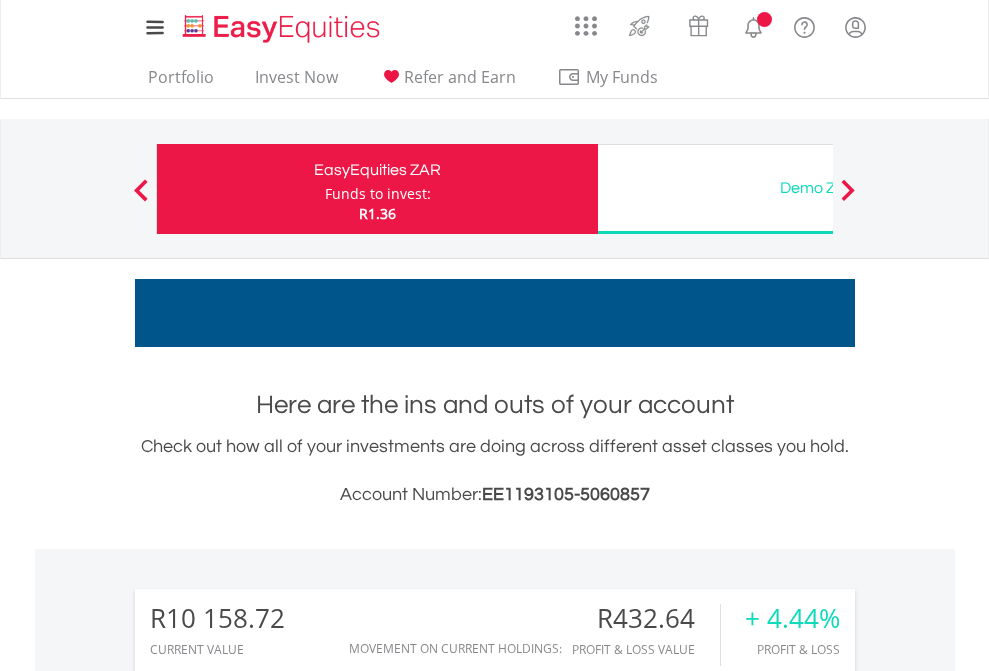click on "Funds to invest:" at bounding box center [378, 194] 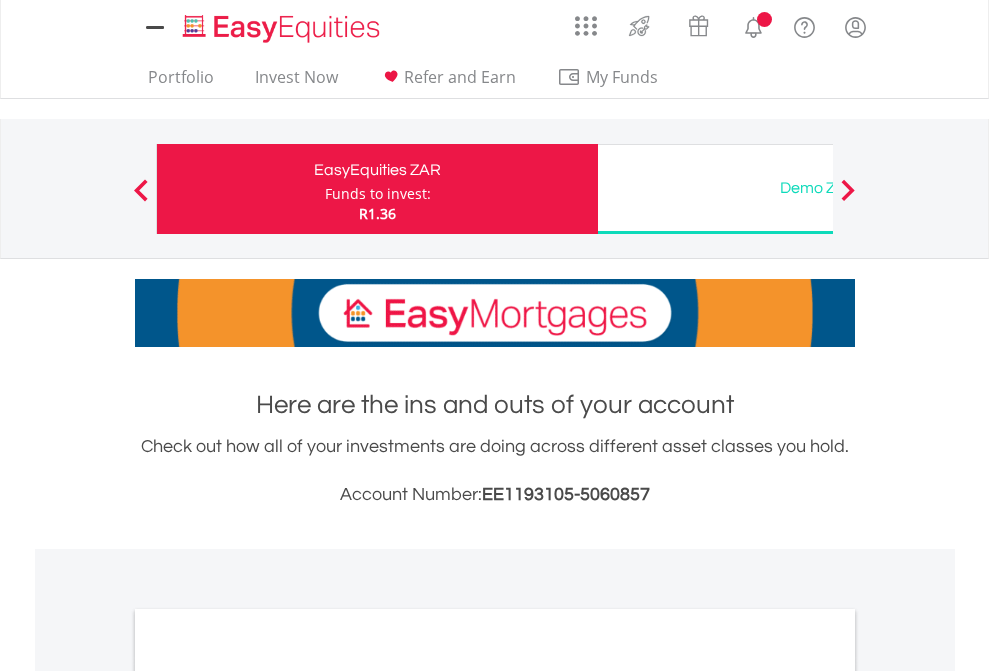 scroll, scrollTop: 0, scrollLeft: 0, axis: both 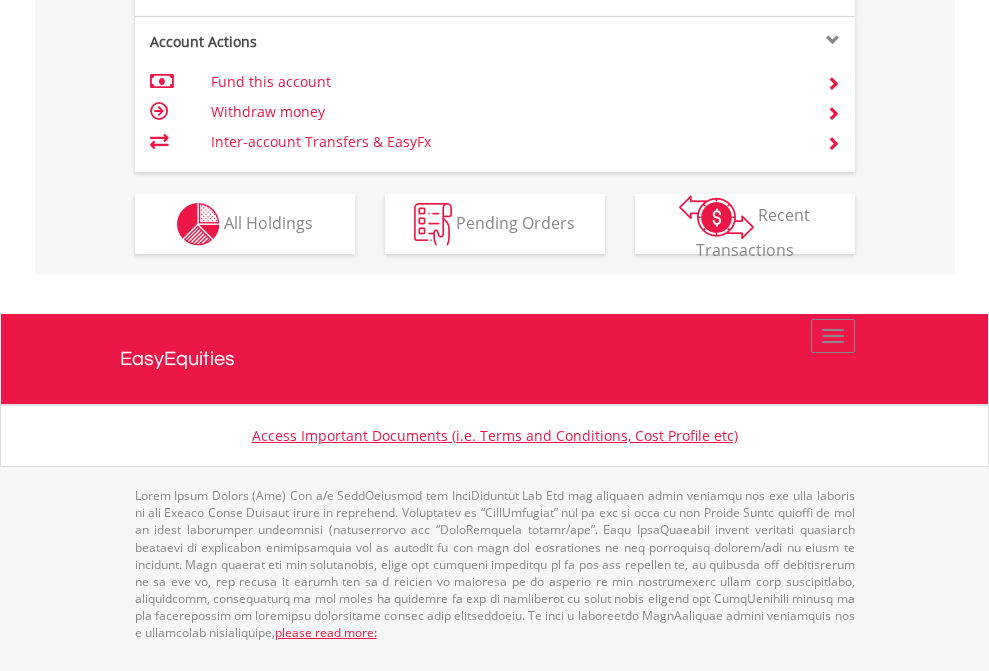 click on "Investment types" at bounding box center (706, -337) 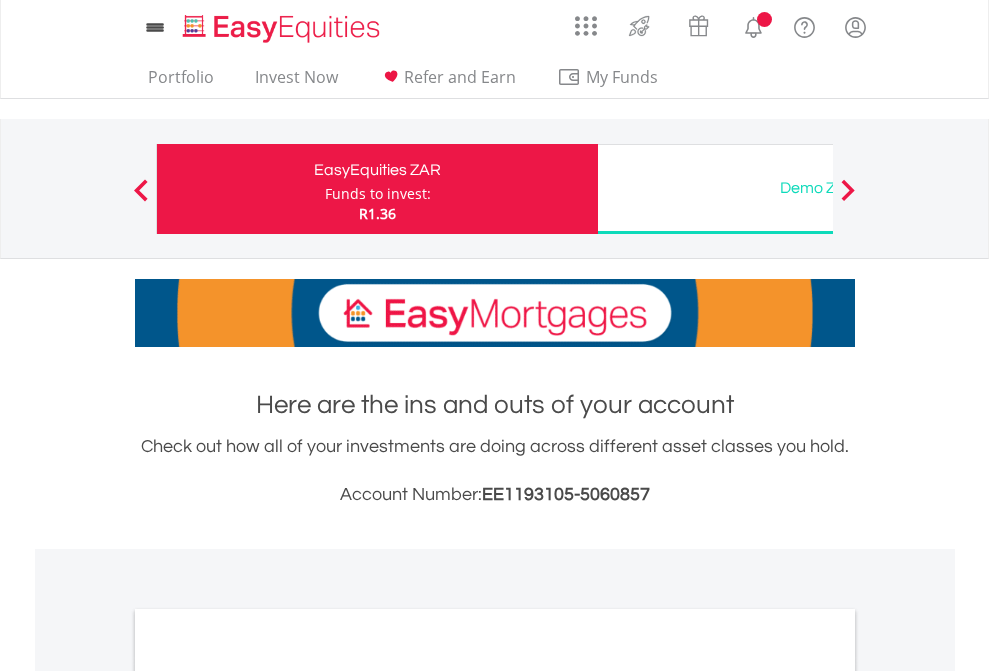 scroll, scrollTop: 1202, scrollLeft: 0, axis: vertical 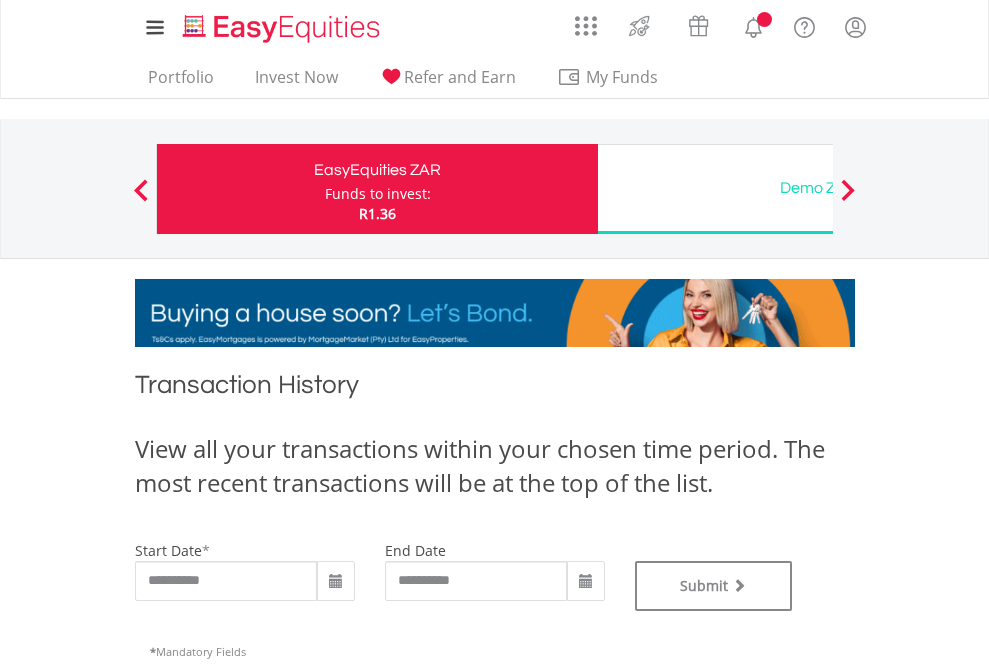 type on "**********" 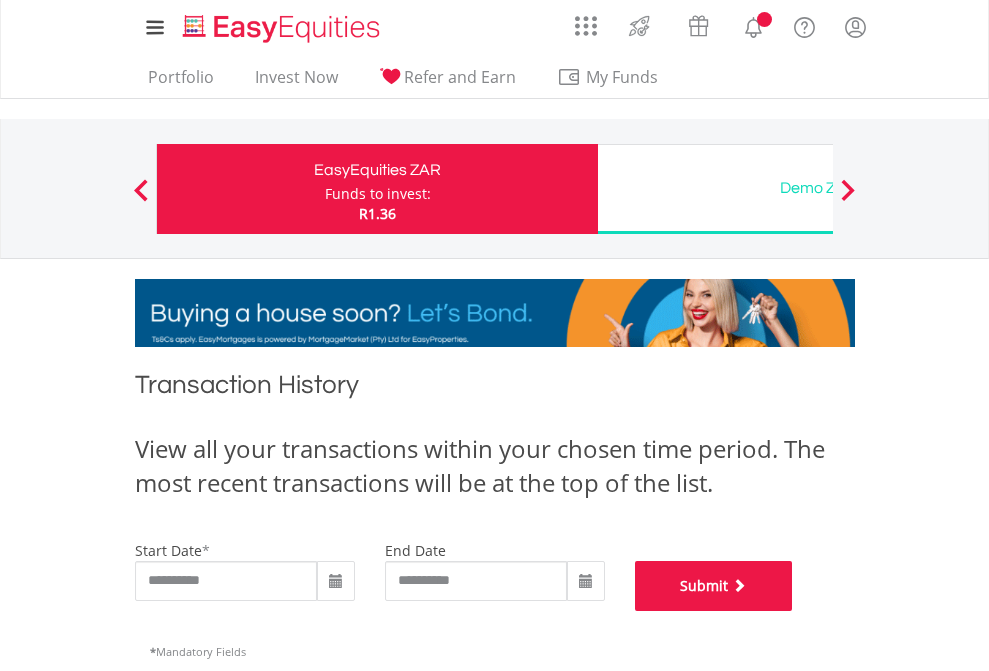 click on "Submit" at bounding box center [714, 586] 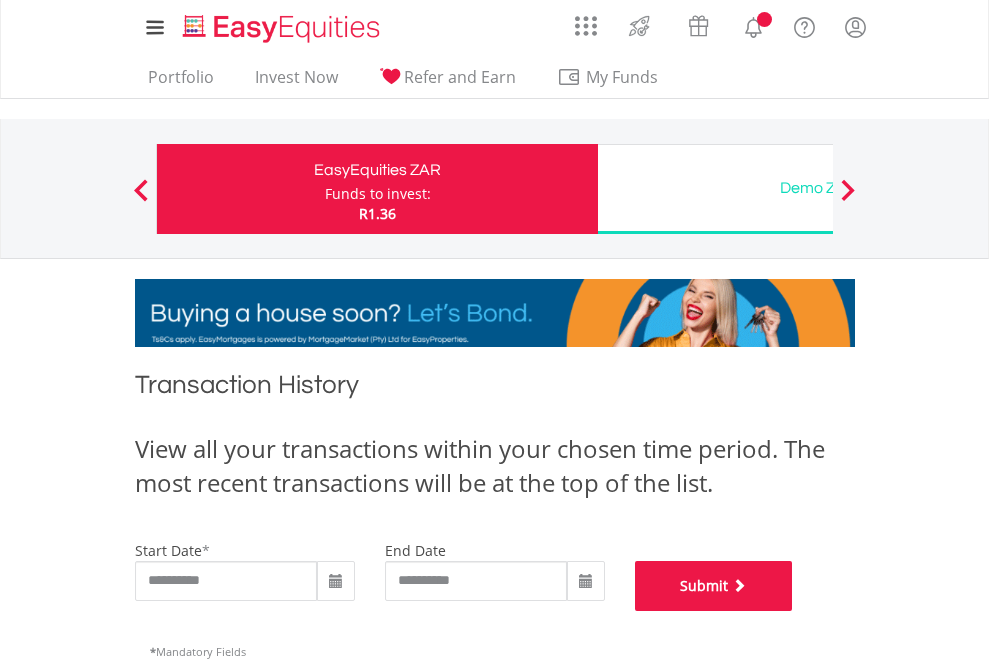 scroll, scrollTop: 811, scrollLeft: 0, axis: vertical 